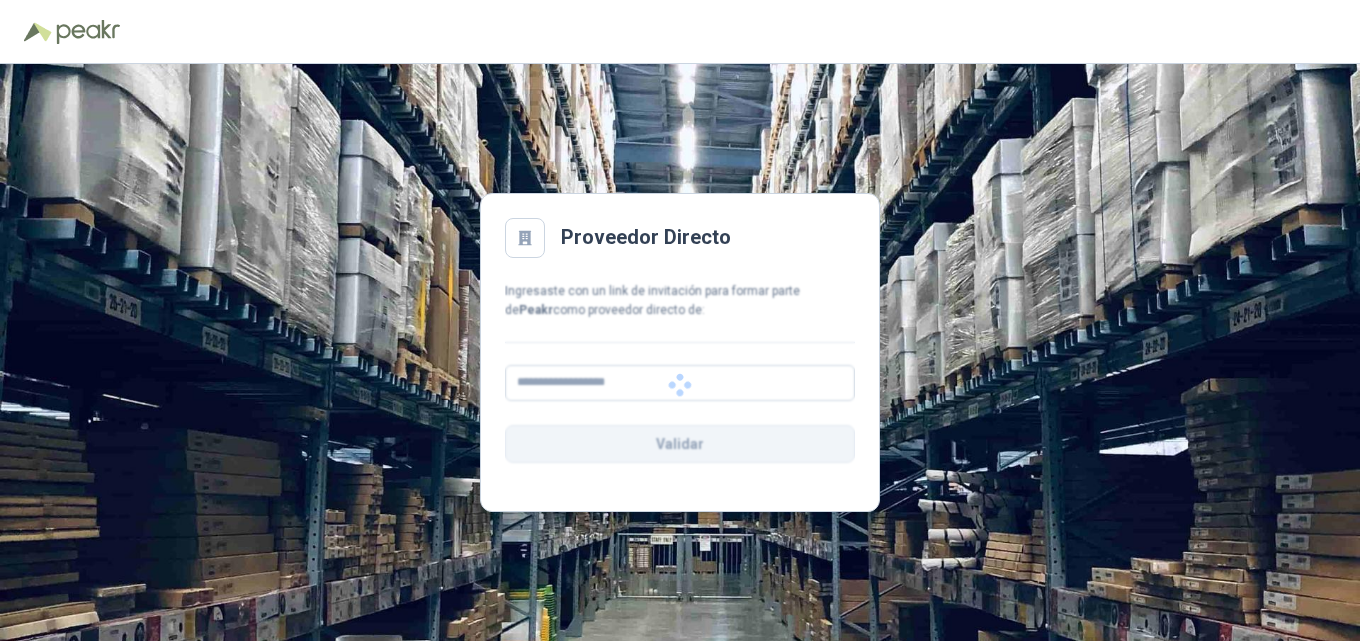 scroll, scrollTop: 0, scrollLeft: 0, axis: both 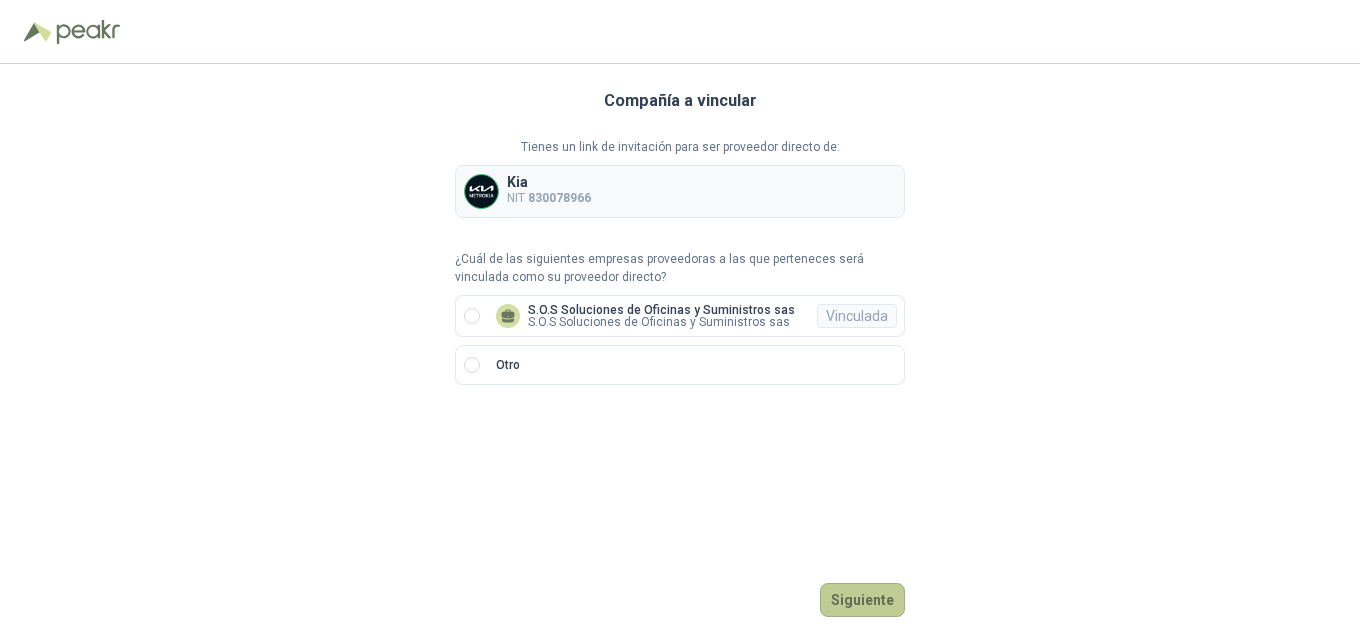 click on "Siguiente" at bounding box center [862, 600] 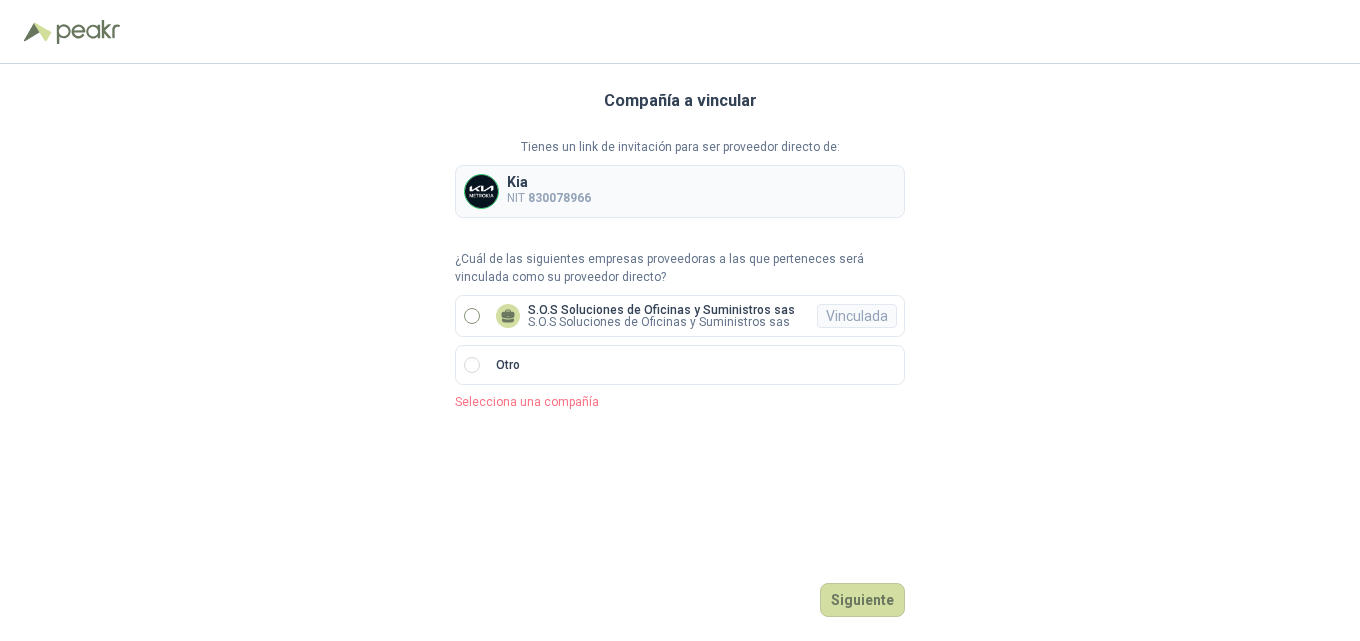 click on "S.O.S Soluciones de Oficinas y Suministros sas" at bounding box center (661, 310) 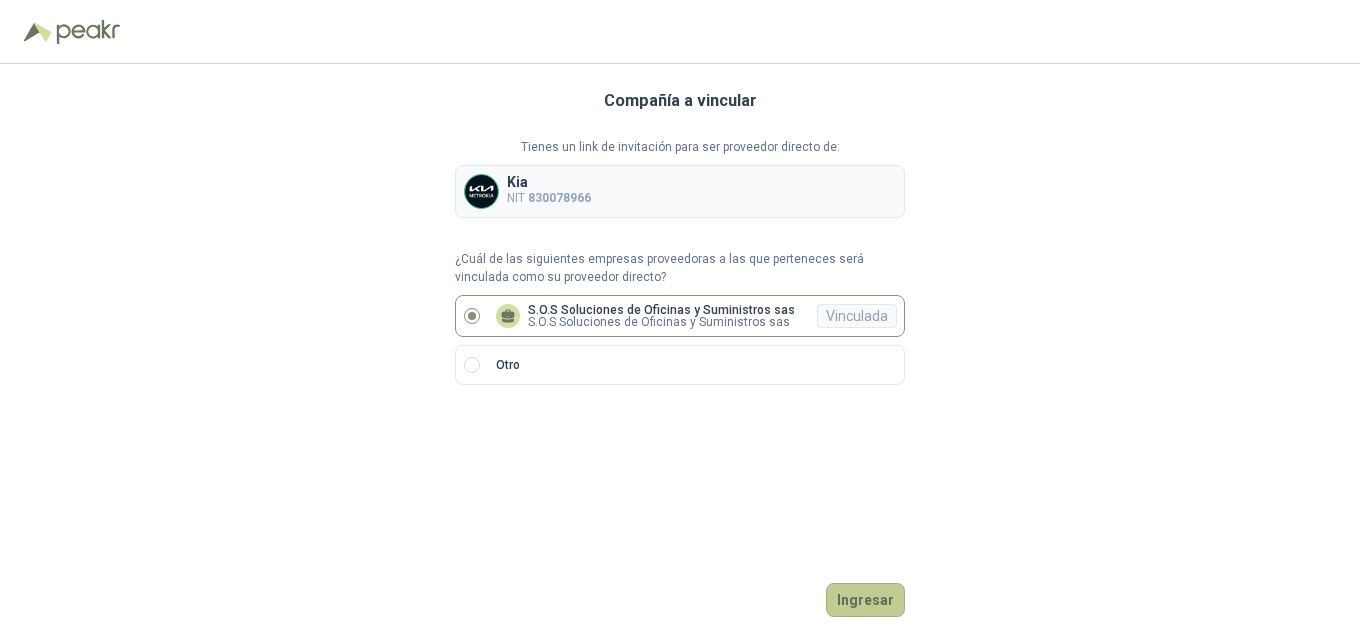 click on "Ingresar" at bounding box center (865, 600) 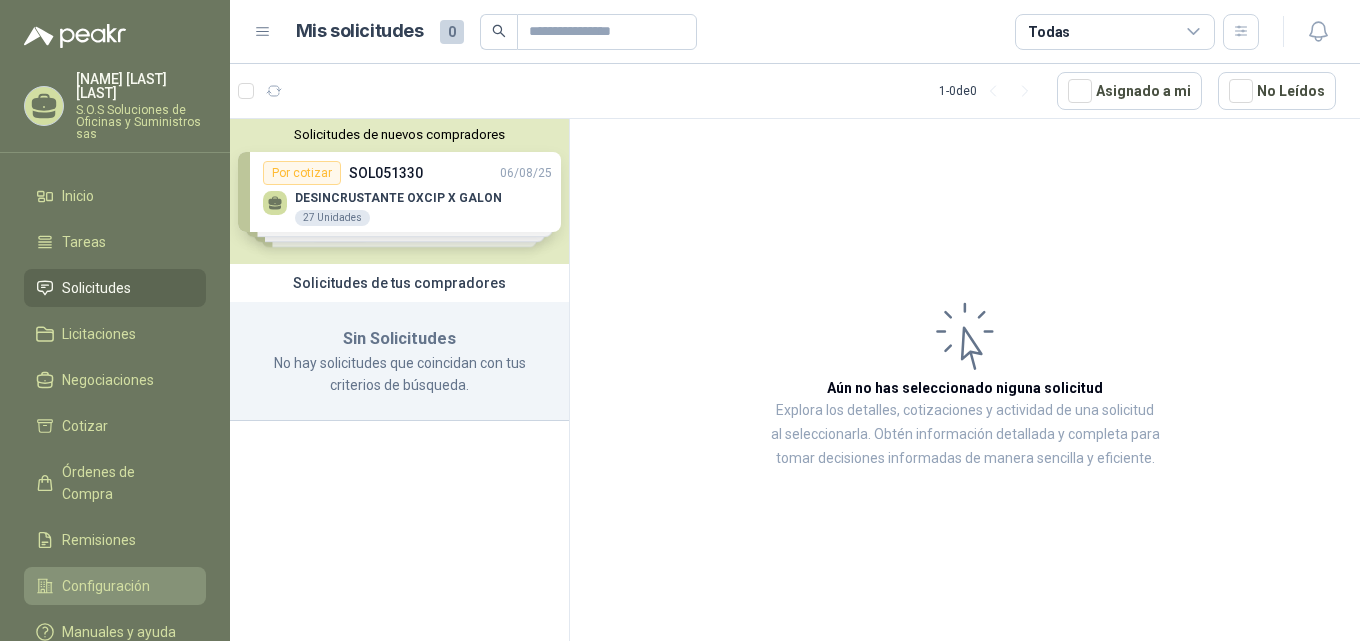 click on "Configuración" at bounding box center [106, 586] 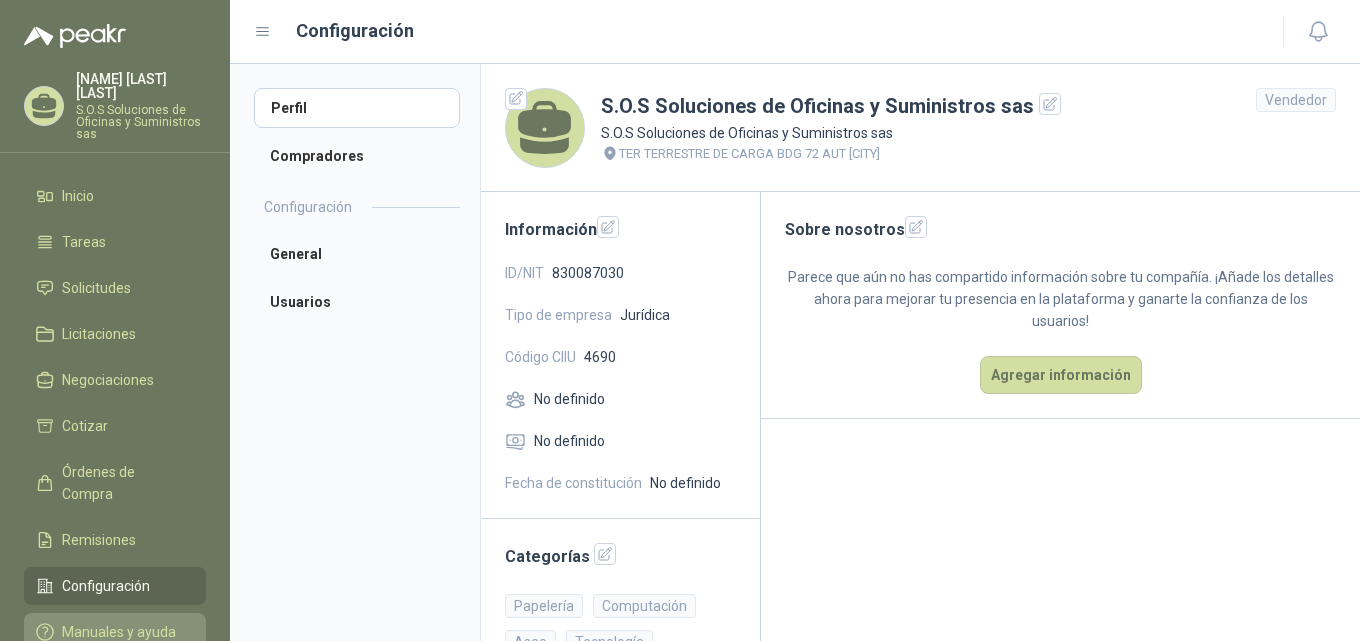 click on "Manuales y ayuda" at bounding box center [119, 632] 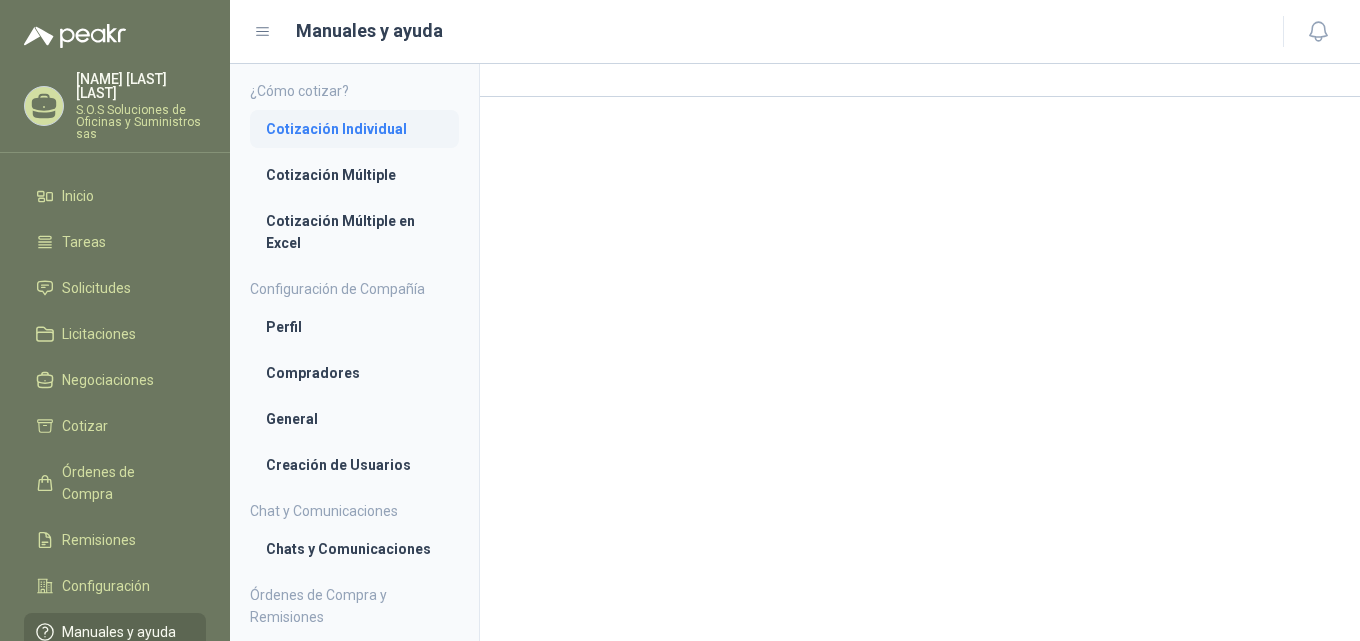 click on "Cotización Individual" at bounding box center (354, 129) 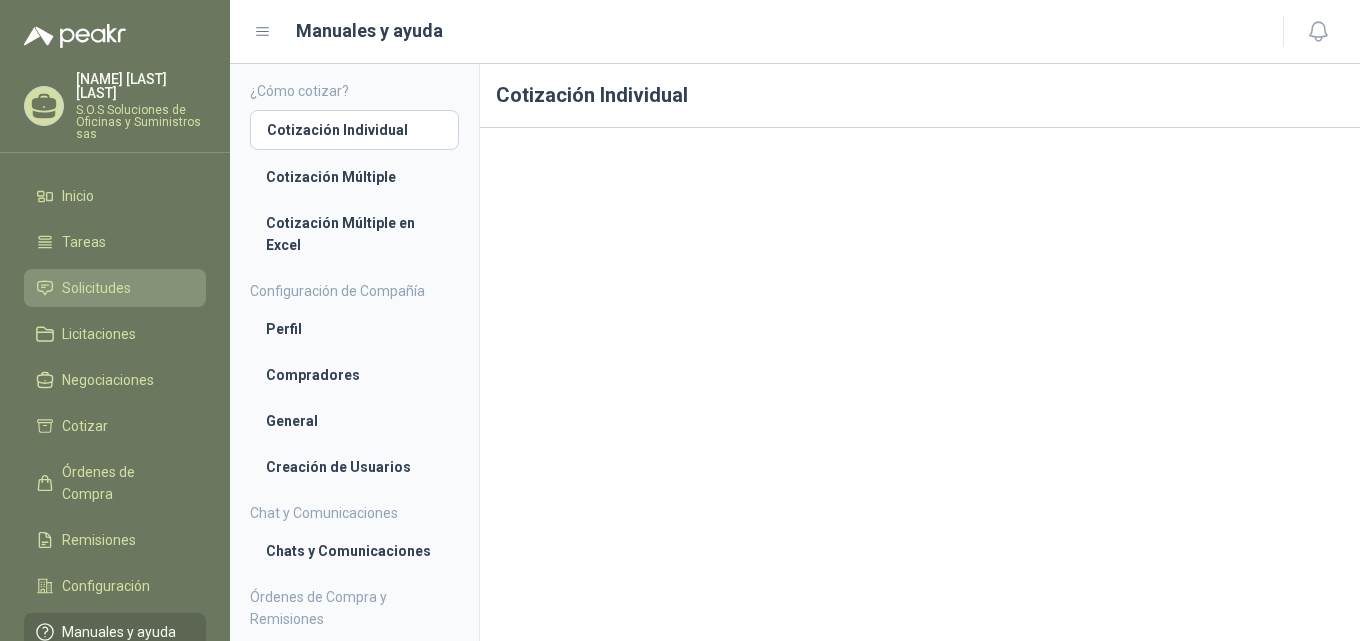 click on "Solicitudes" at bounding box center (96, 288) 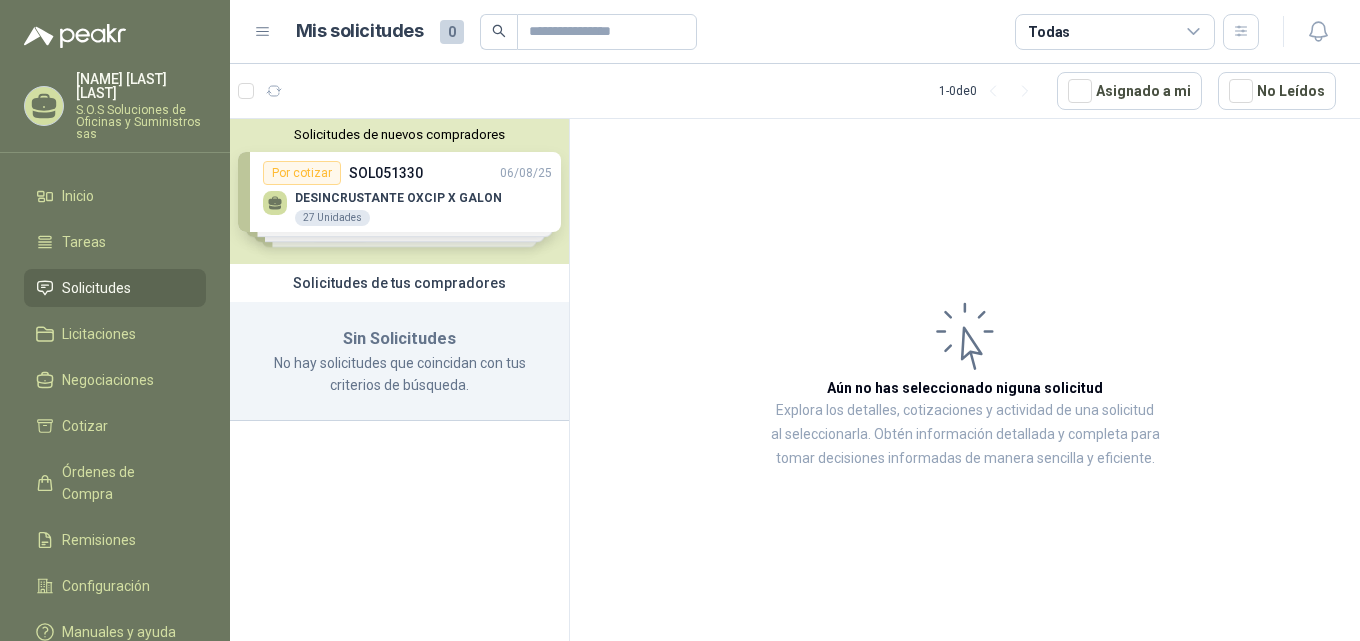 click on "Solicitudes de nuevos compradores Por cotizar SOL051330 [DATE]   DESINCRUSTANTE OXCIP X GALON 27   Unidades Por cotizar SOL051249 [DATE]   CONVERTIDOR C 11 EN 1 USB RJ45 XUE 4   Unidades Por cotizar SOL051242 [DATE]   MONITOR HP 24" V24V FHD 6   Unidades Por cotizar SOL051248 [DATE]   MONITOR HP 27" V27I FHD 1   Unidades ¿Quieres recibir  cientos de solicitudes de compra  como estas todos los días? Agenda una reunión" at bounding box center (399, 191) 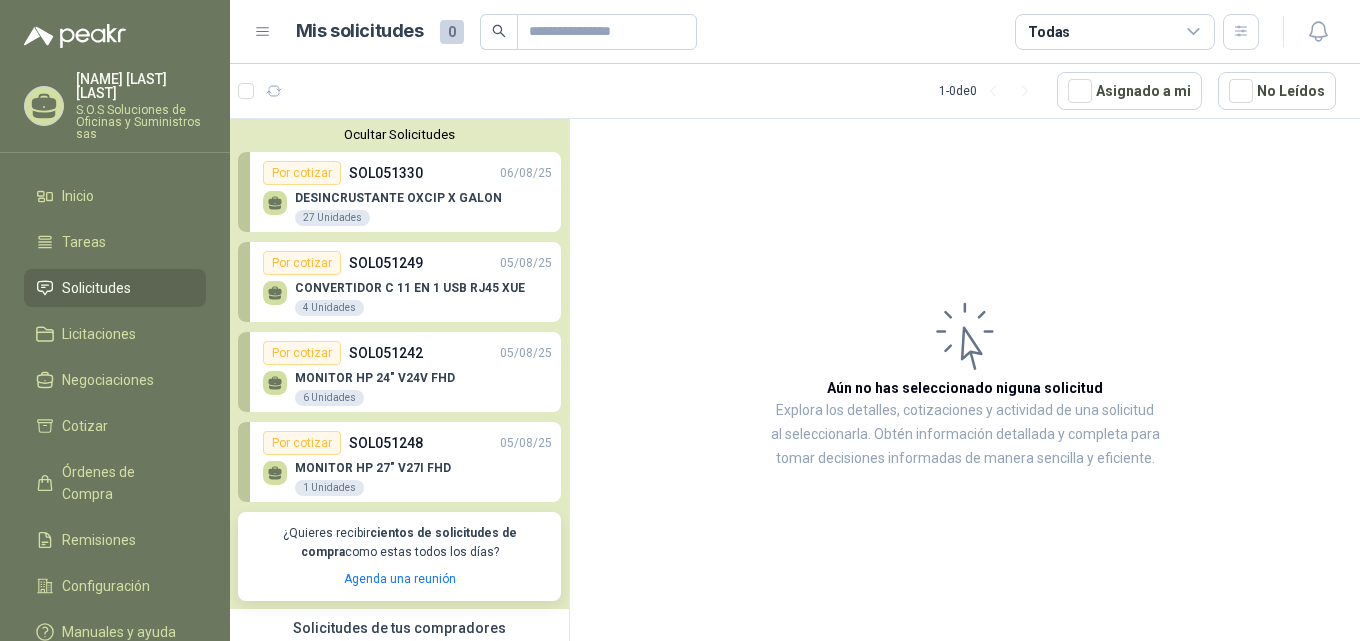 click on "DESINCRUSTANTE OXCIP X GALON" at bounding box center (398, 198) 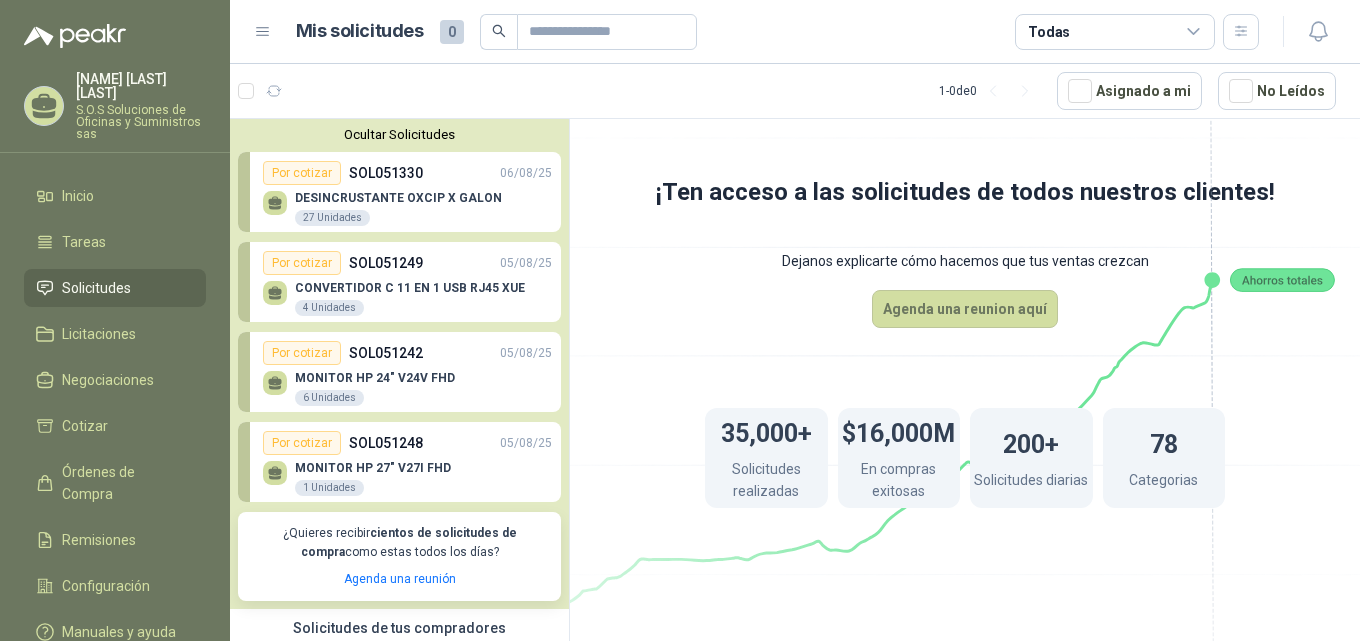 click on "Por cotizar" at bounding box center [302, 173] 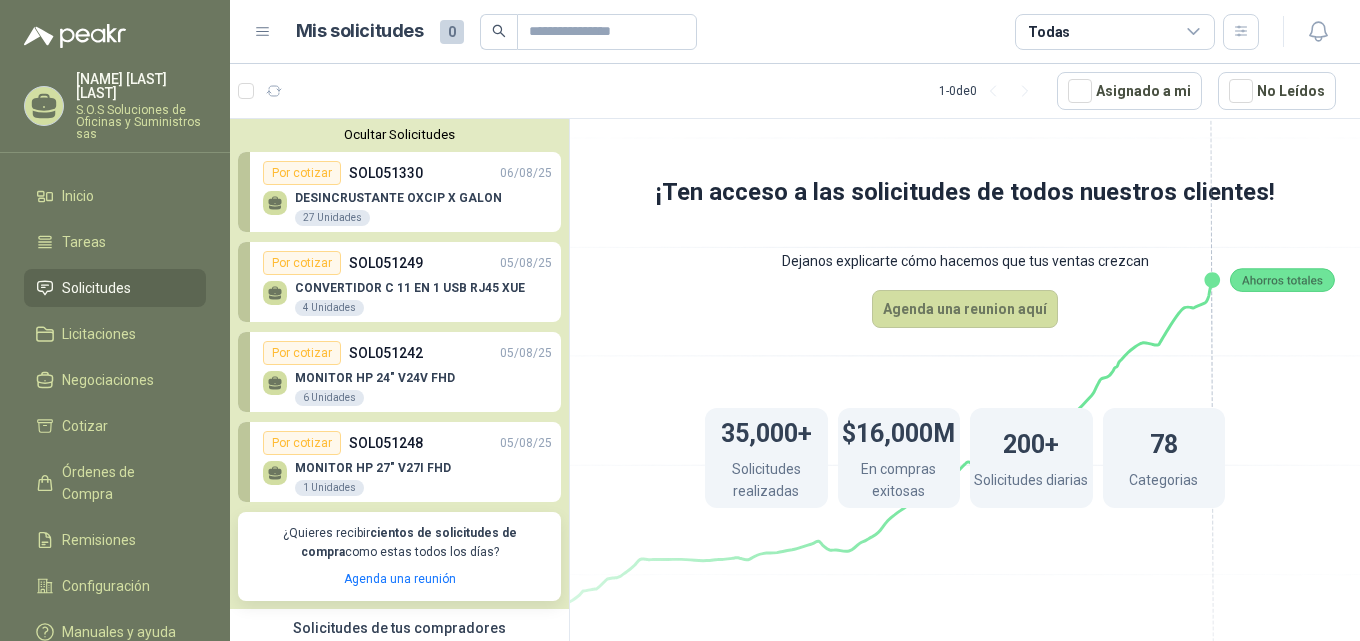 click on "CONVERTIDOR C 11 EN 1 USB RJ45 XUE" at bounding box center [410, 288] 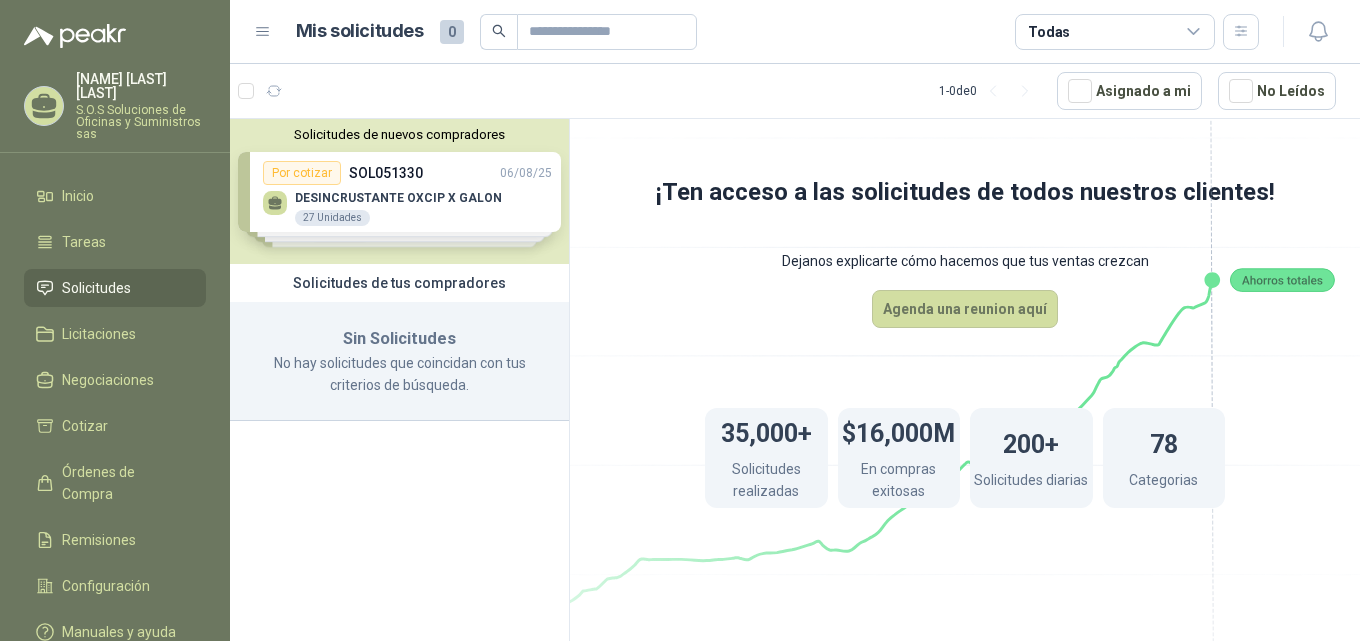 click on "Solicitudes de nuevos compradores Por cotizar SOL051330 [DATE]   DESINCRUSTANTE OXCIP X GALON 27   Unidades Por cotizar SOL051249 [DATE]   CONVERTIDOR C 11 EN 1 USB RJ45 XUE 4   Unidades Por cotizar SOL051242 [DATE]   MONITOR HP 24" V24V FHD 6   Unidades Por cotizar SOL051248 [DATE]   MONITOR HP 27" V27I FHD 1   Unidades ¿Quieres recibir  cientos de solicitudes de compra  como estas todos los días? Agenda una reunión" at bounding box center [399, 191] 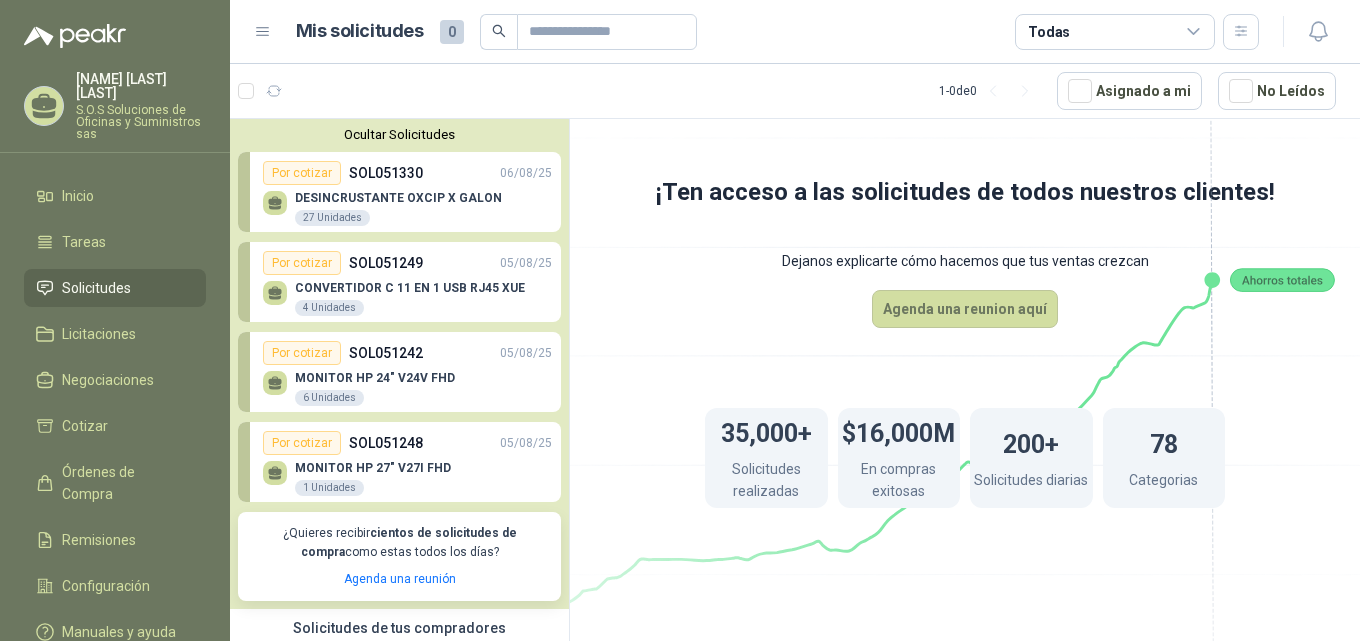 click on "SOL051249" at bounding box center (386, 263) 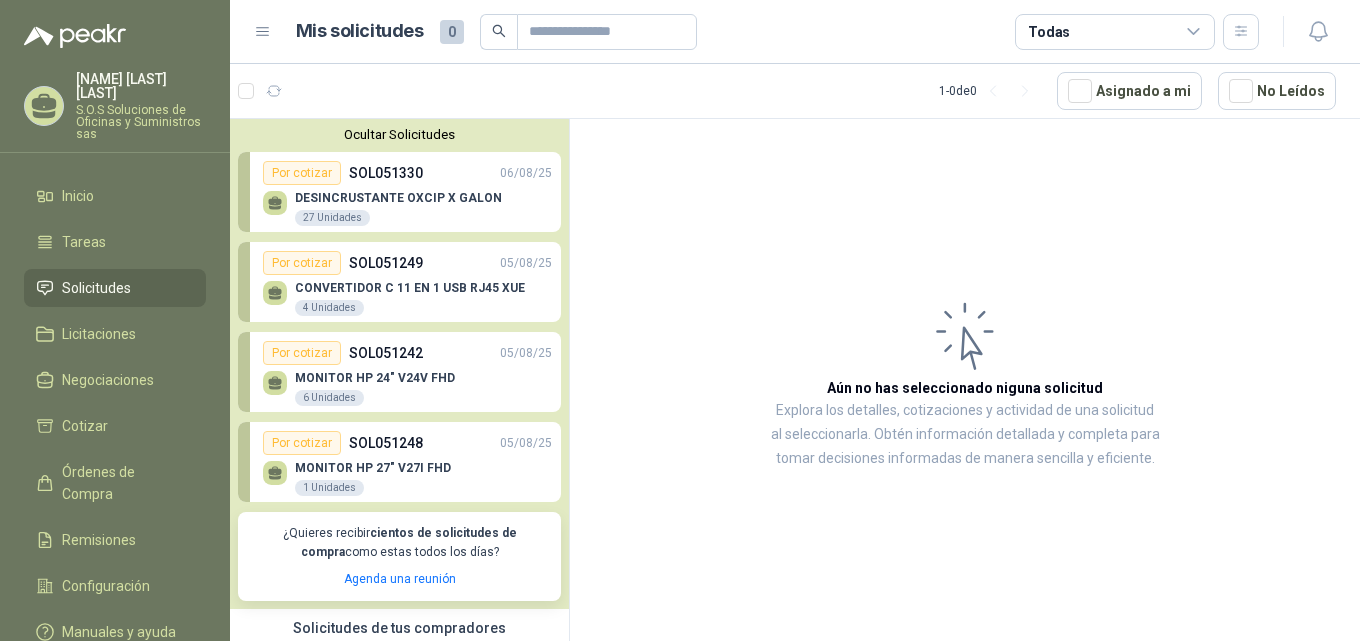 click on "Por cotizar" at bounding box center (302, 353) 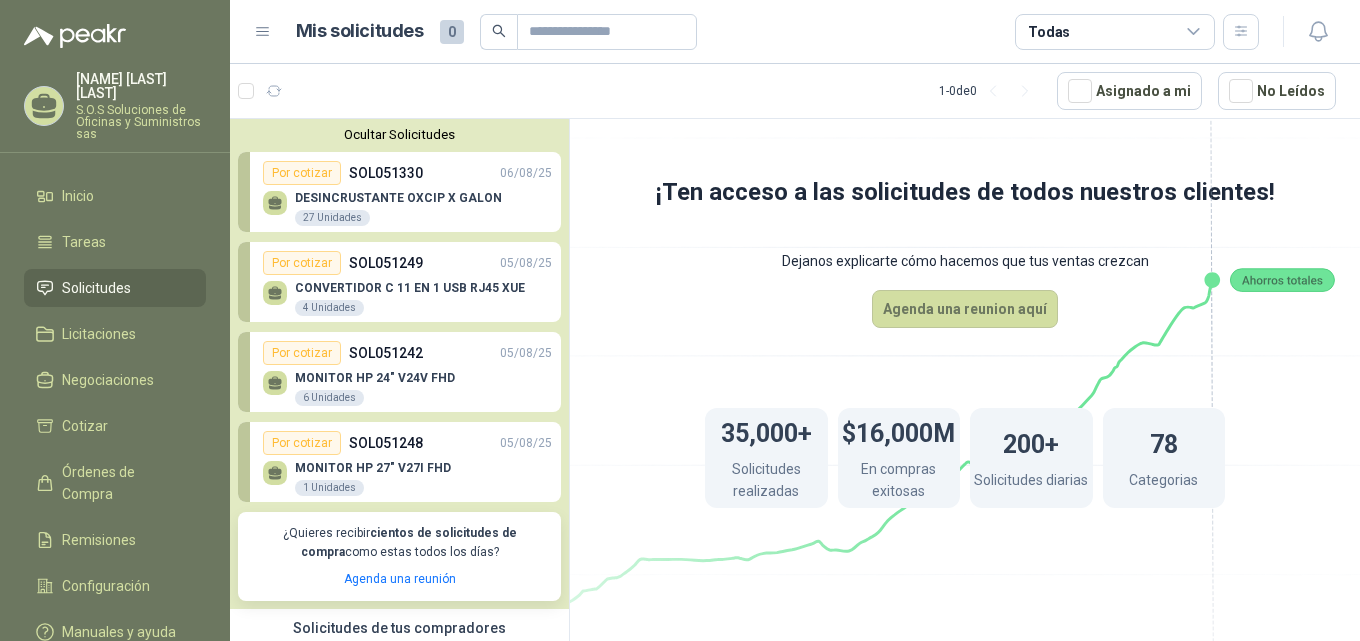 click on "Solicitudes" at bounding box center [96, 288] 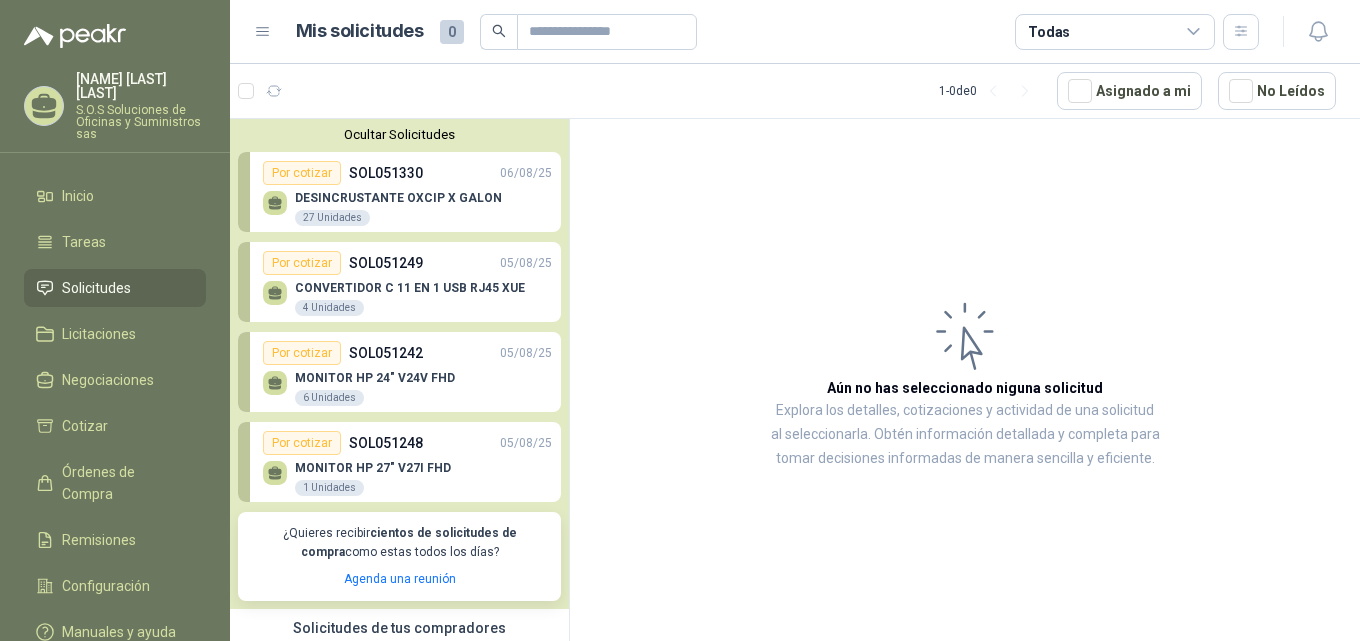 click on "DESINCRUSTANTE OXCIP X GALON" at bounding box center [398, 198] 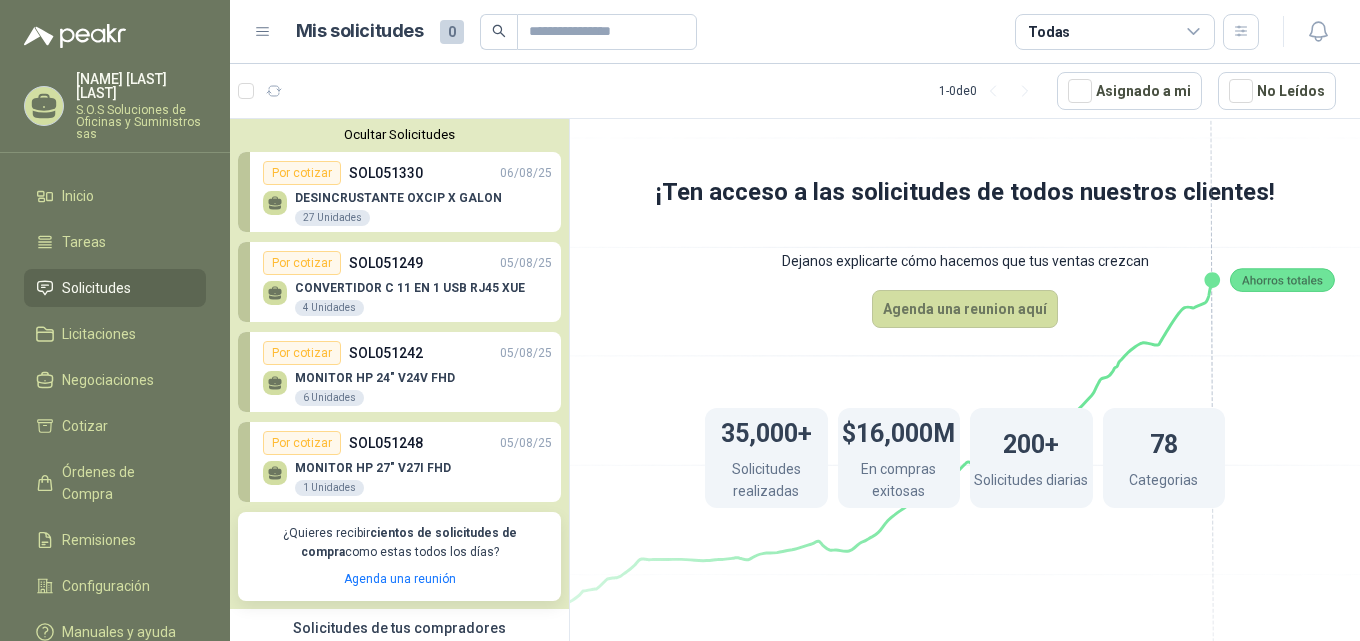 click on "Ocultar Solicitudes" at bounding box center (399, 134) 